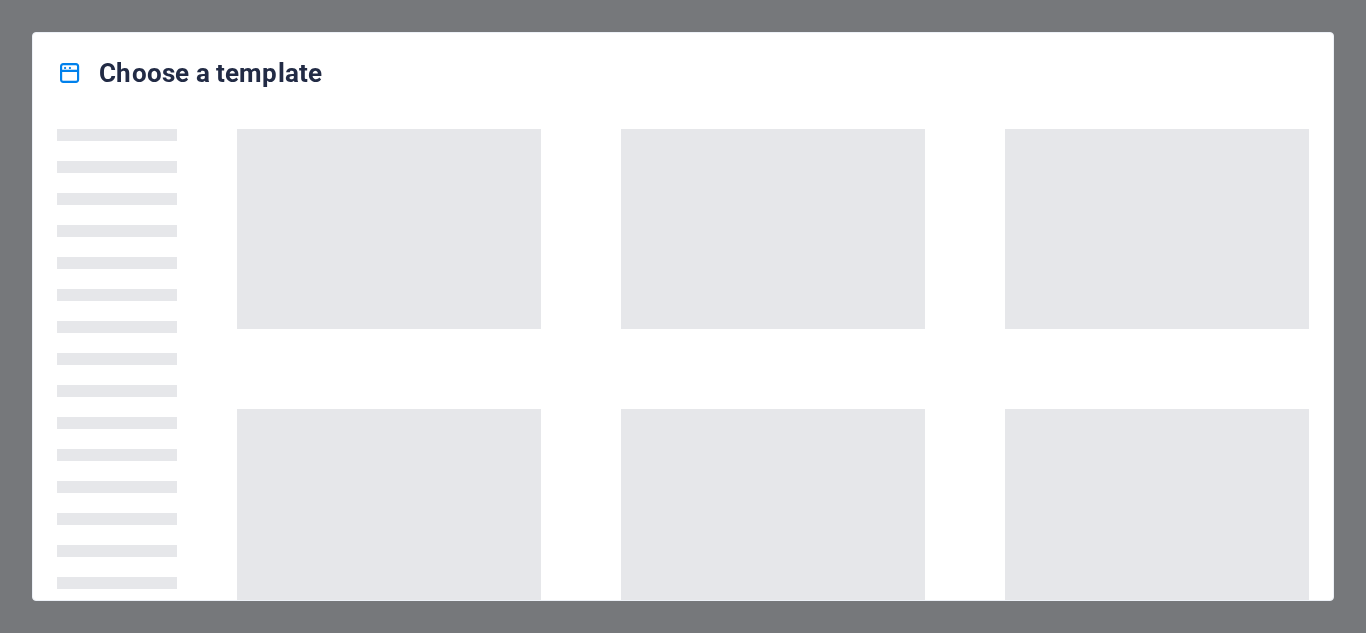 scroll, scrollTop: 0, scrollLeft: 0, axis: both 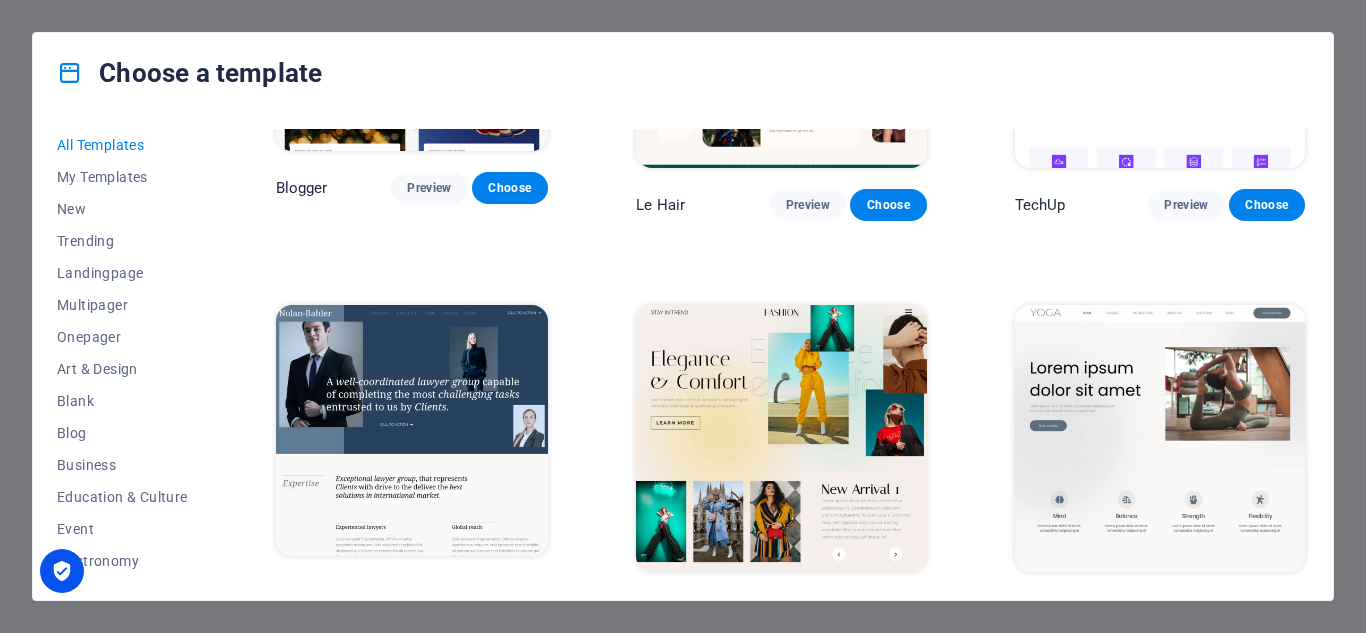 click on "Preview" at bounding box center (808, 609) 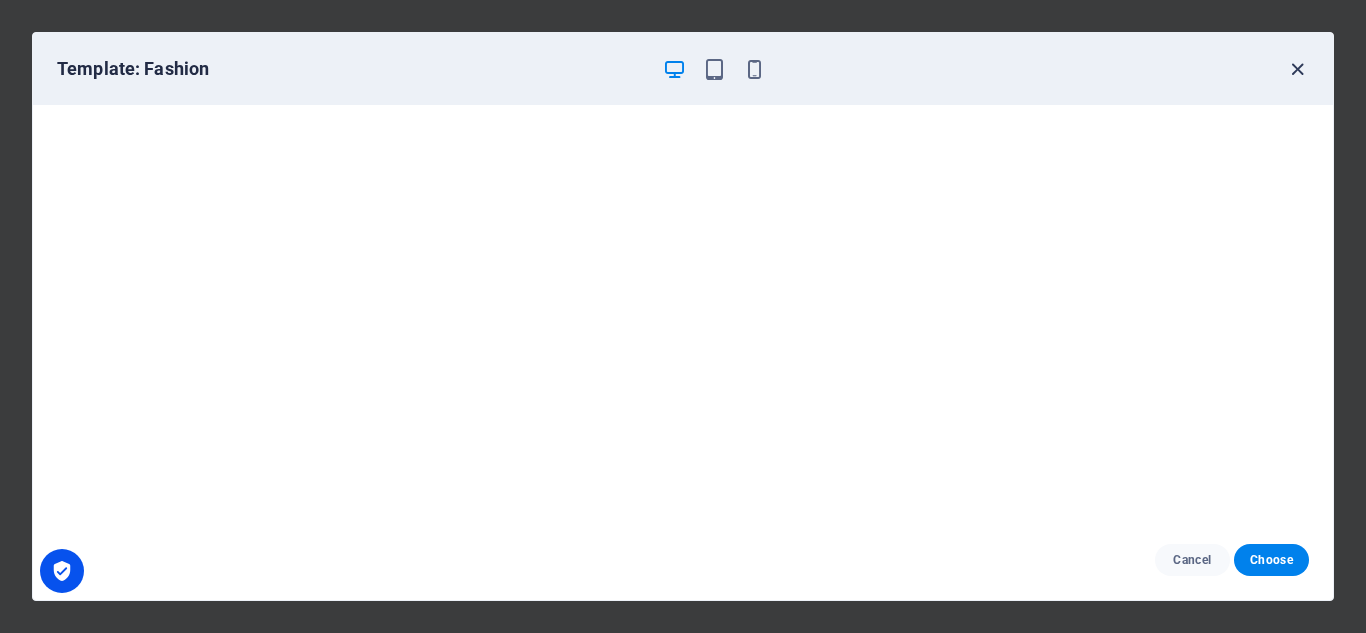click at bounding box center (1297, 69) 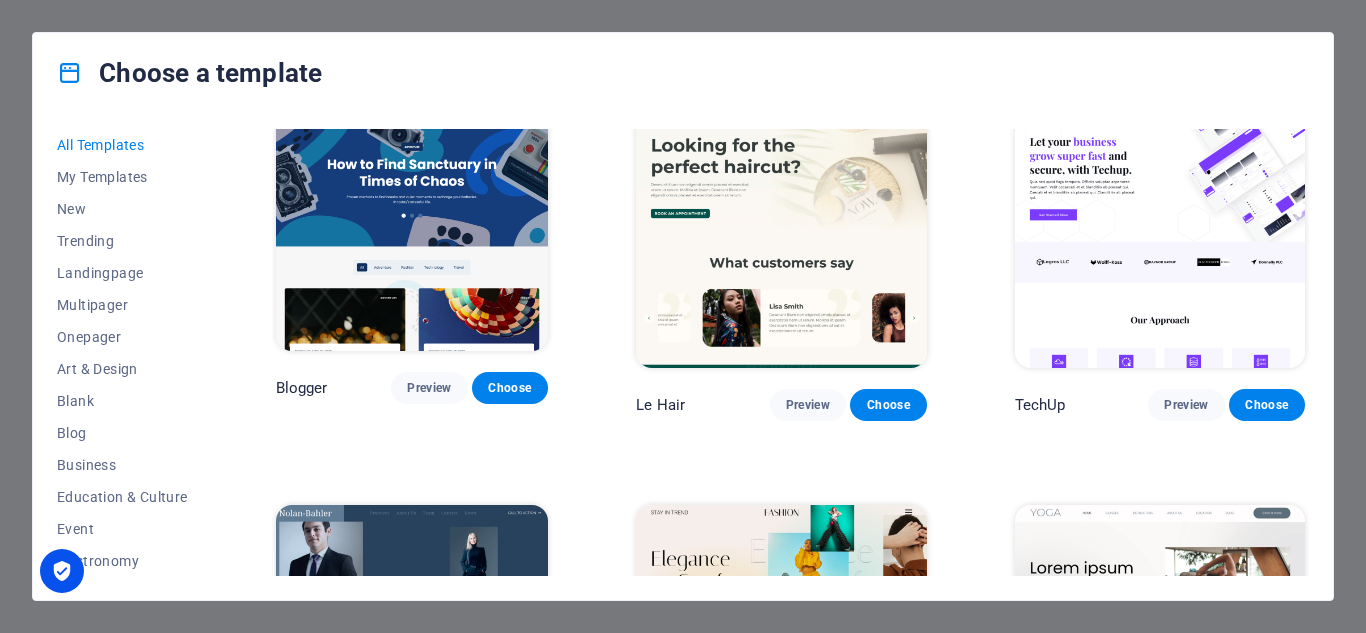 scroll, scrollTop: 5500, scrollLeft: 0, axis: vertical 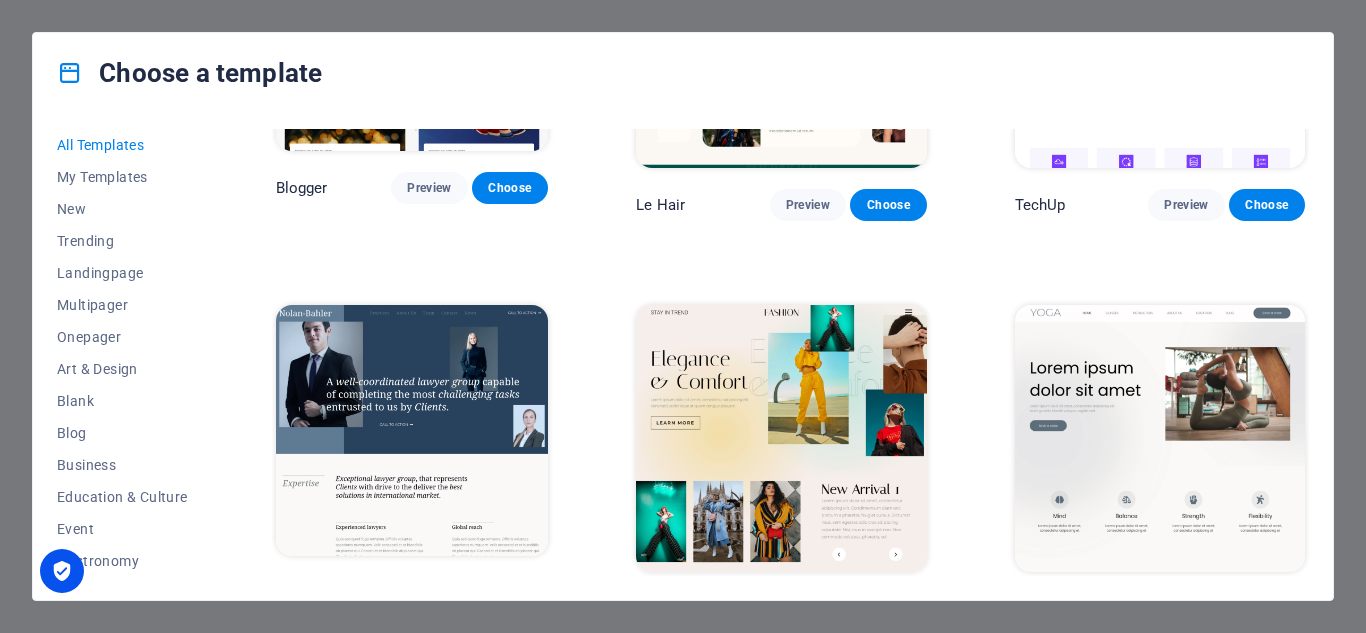 click on "Choose" at bounding box center [888, 609] 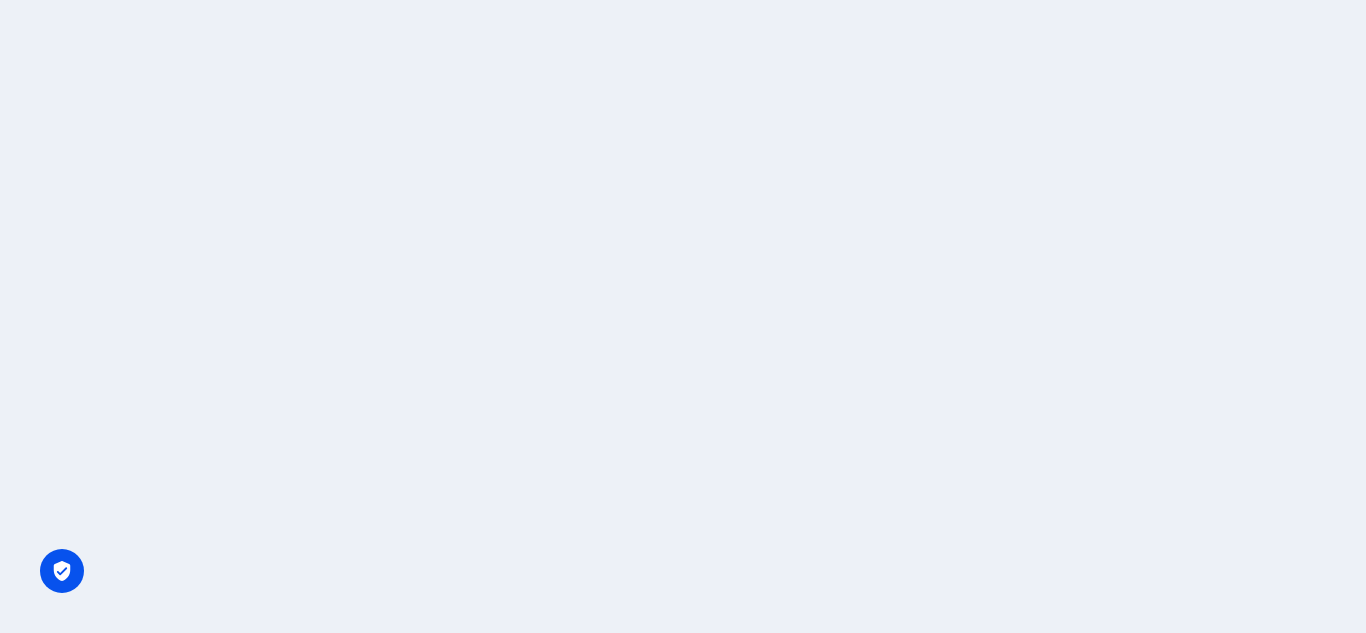 scroll, scrollTop: 0, scrollLeft: 0, axis: both 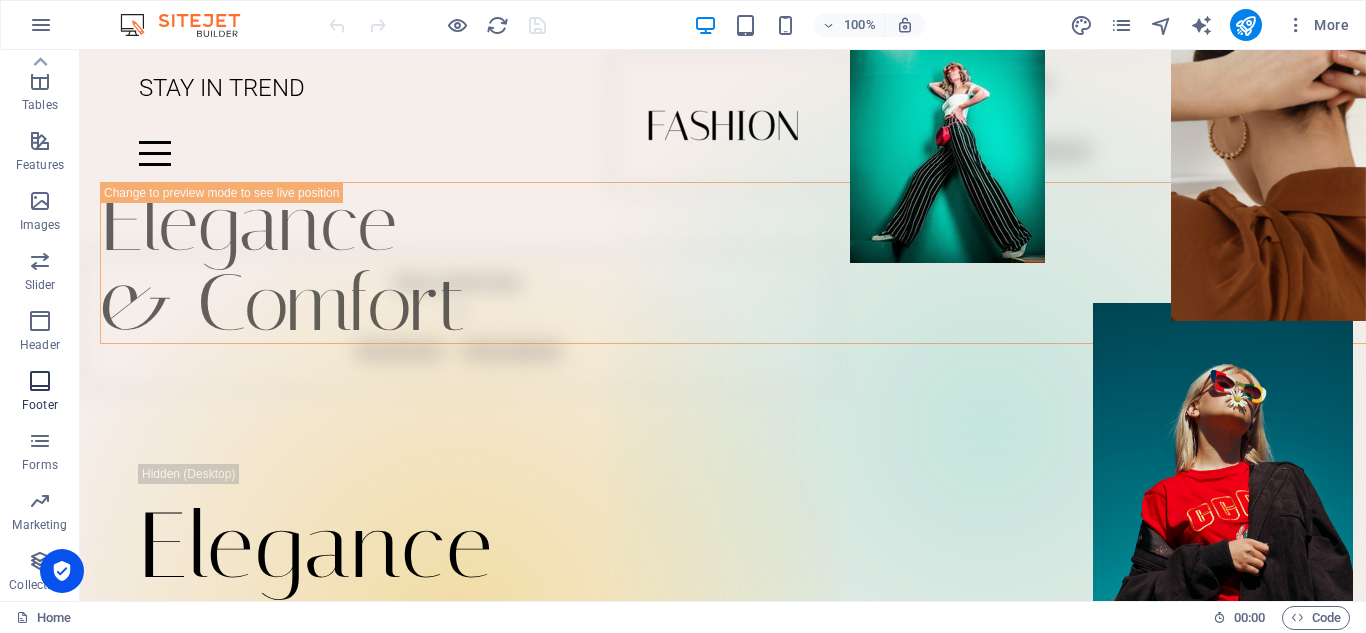 click at bounding box center [40, 381] 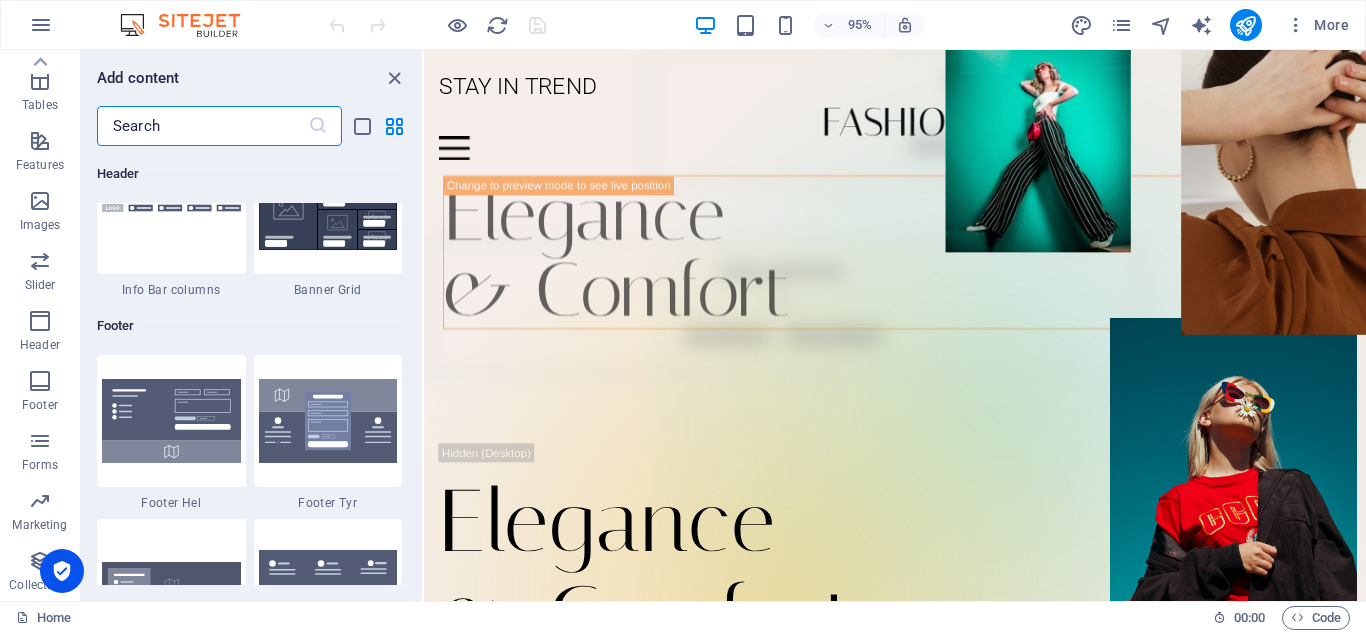 scroll, scrollTop: 13075, scrollLeft: 0, axis: vertical 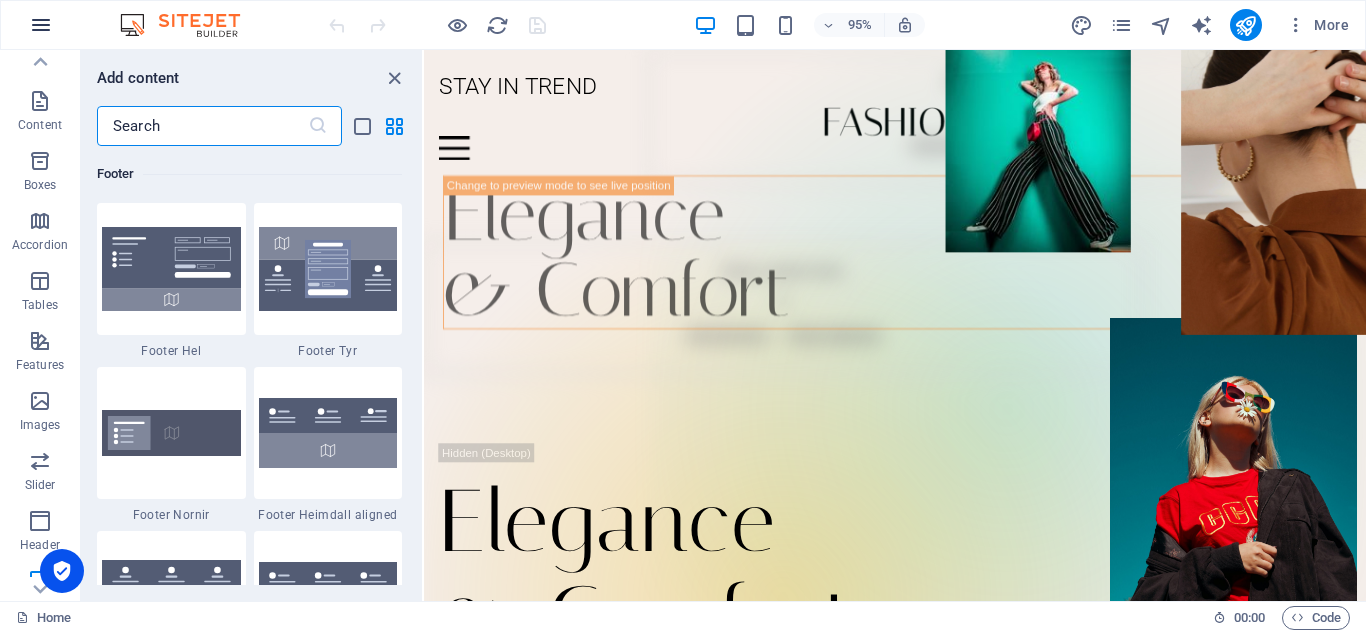 click at bounding box center [41, 25] 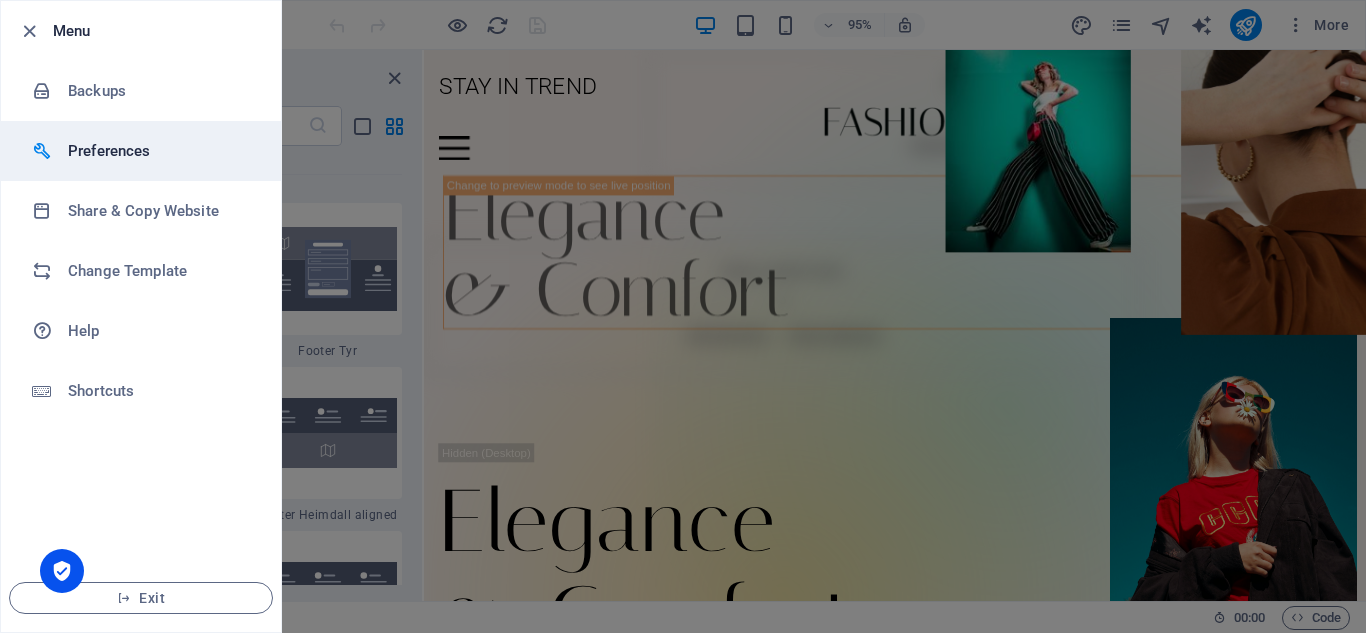 click on "Preferences" at bounding box center [160, 151] 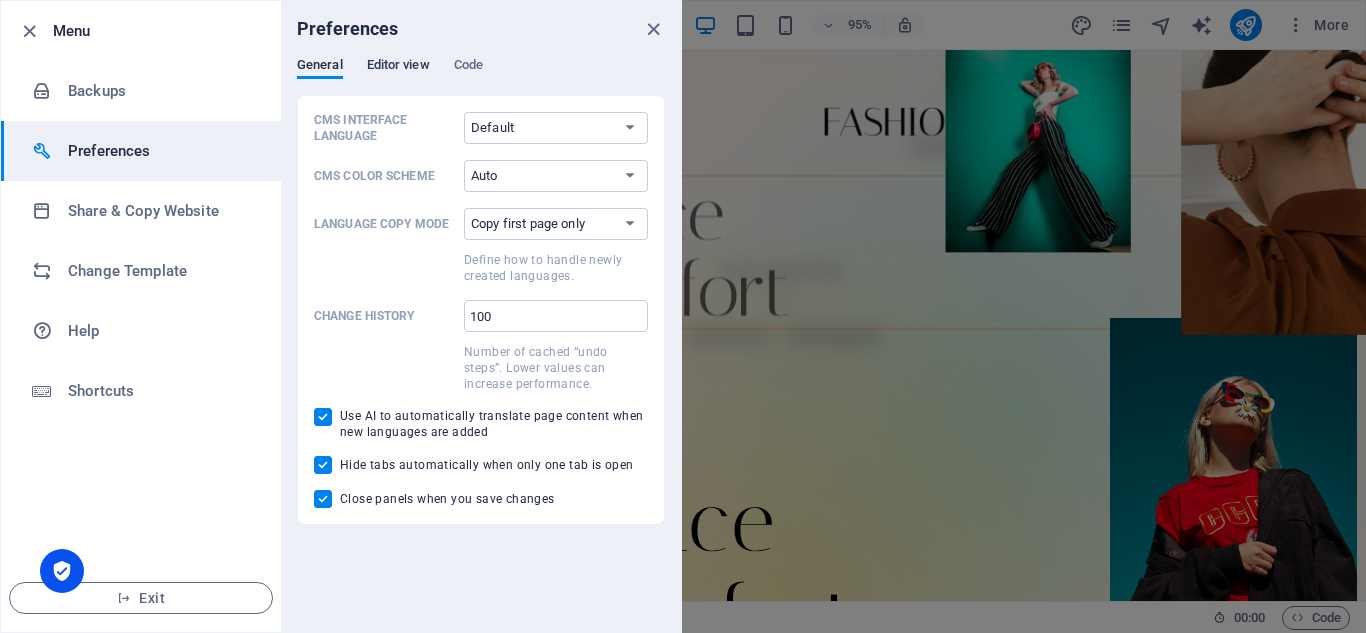 click on "Editor view" at bounding box center [398, 67] 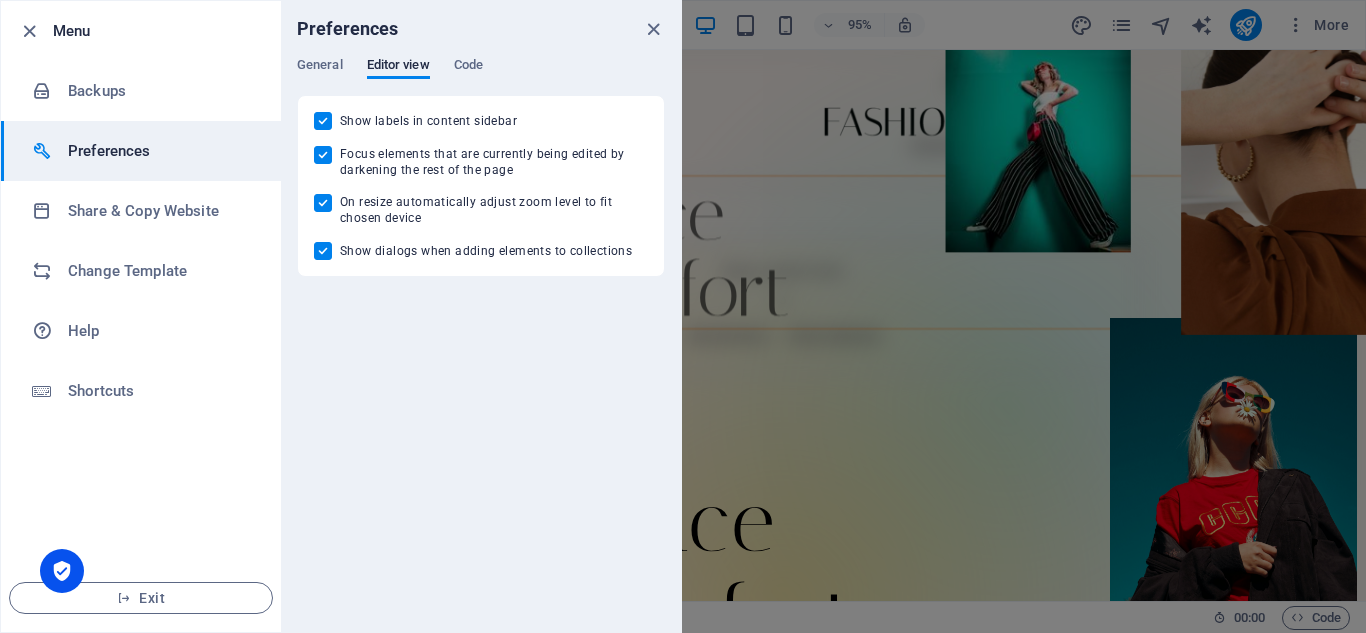 click on "Menu" at bounding box center [141, 31] 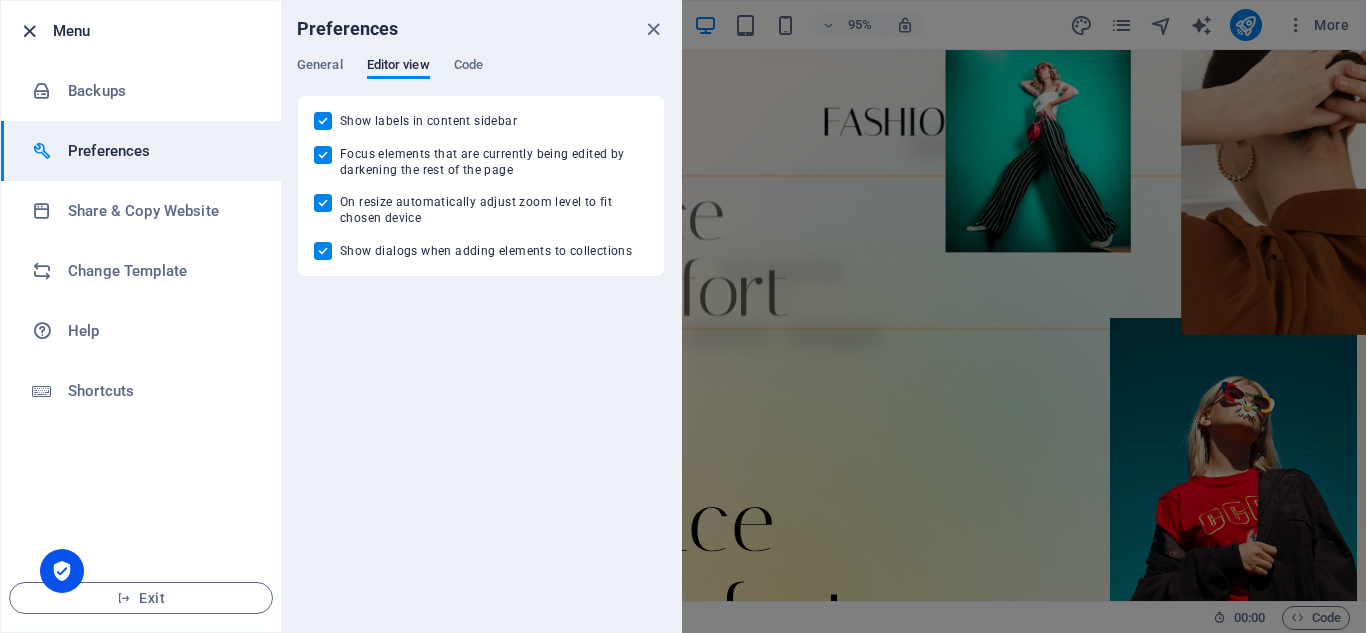 click at bounding box center [29, 31] 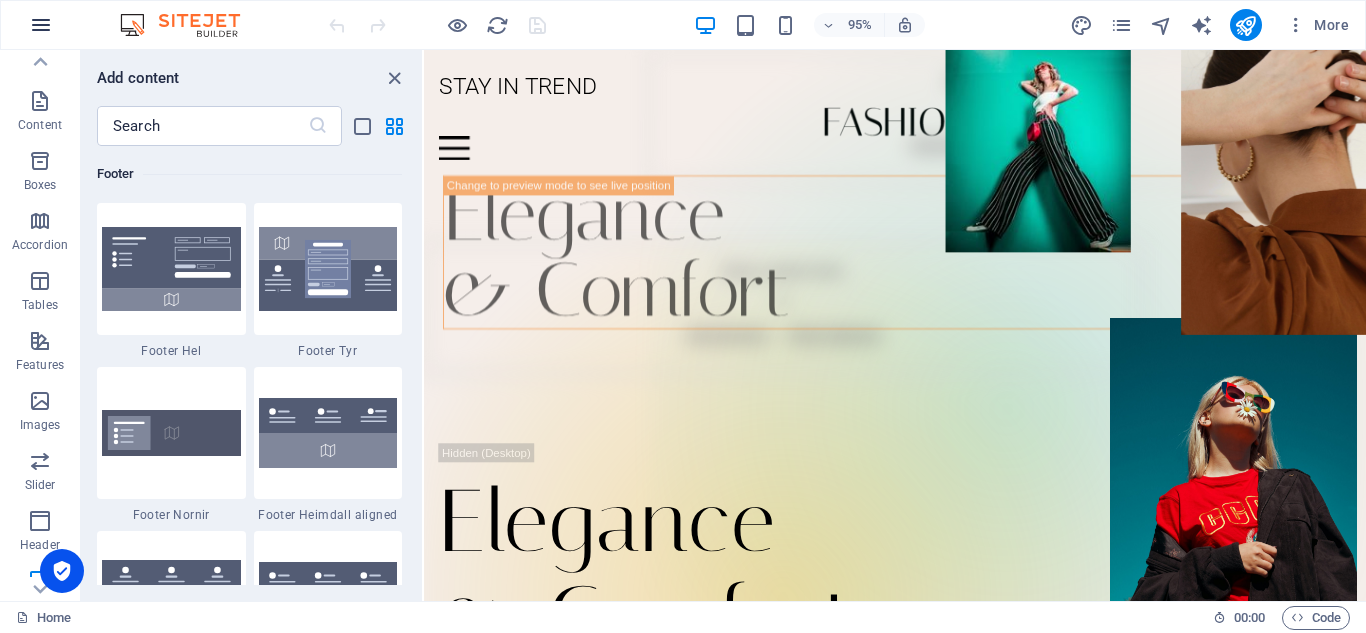 click at bounding box center (41, 25) 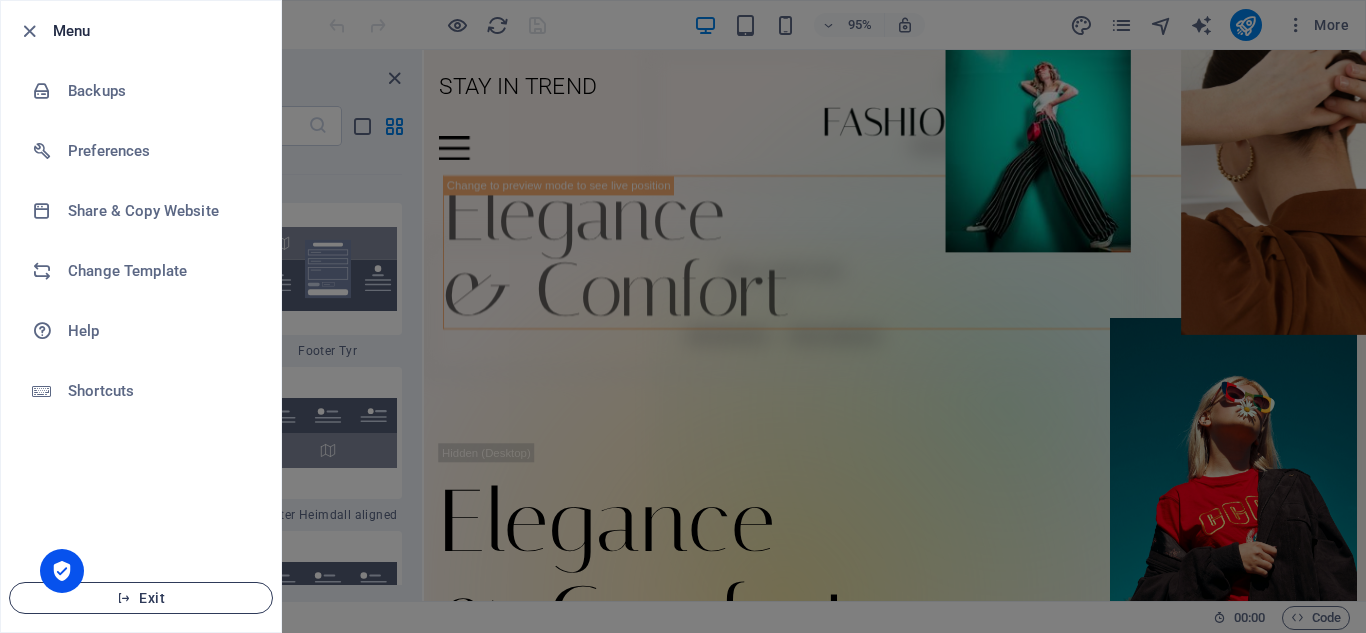 click on "Exit" at bounding box center [141, 598] 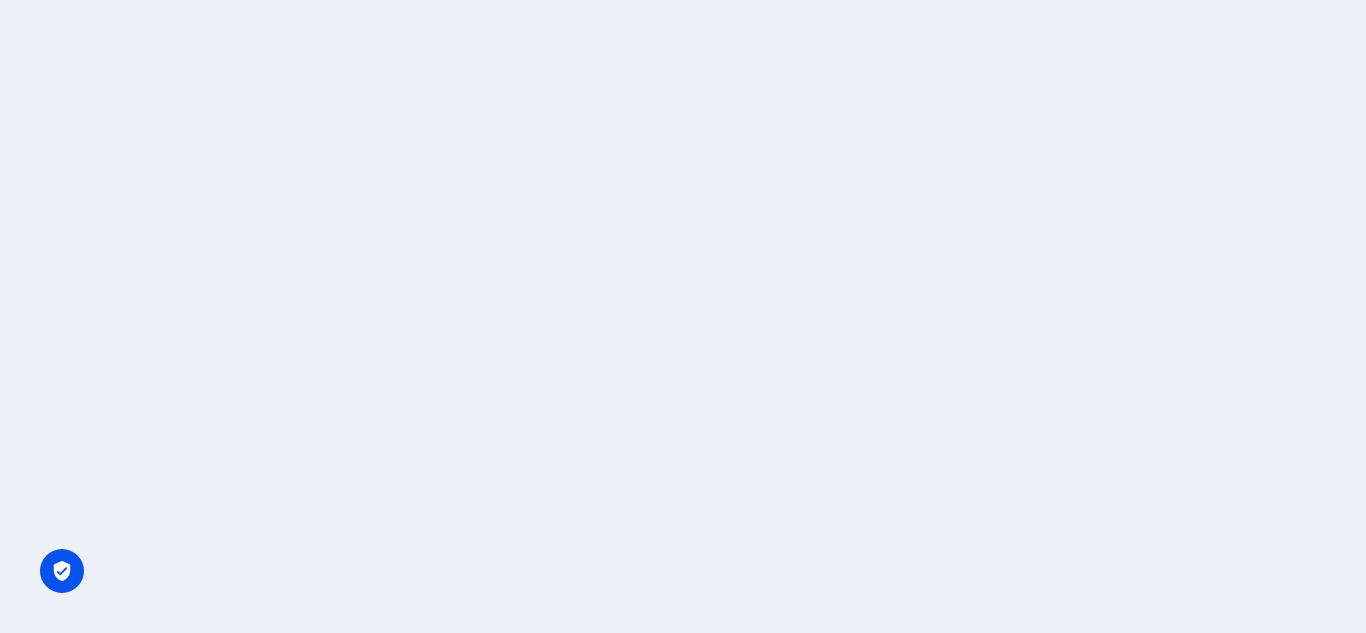 scroll, scrollTop: 0, scrollLeft: 0, axis: both 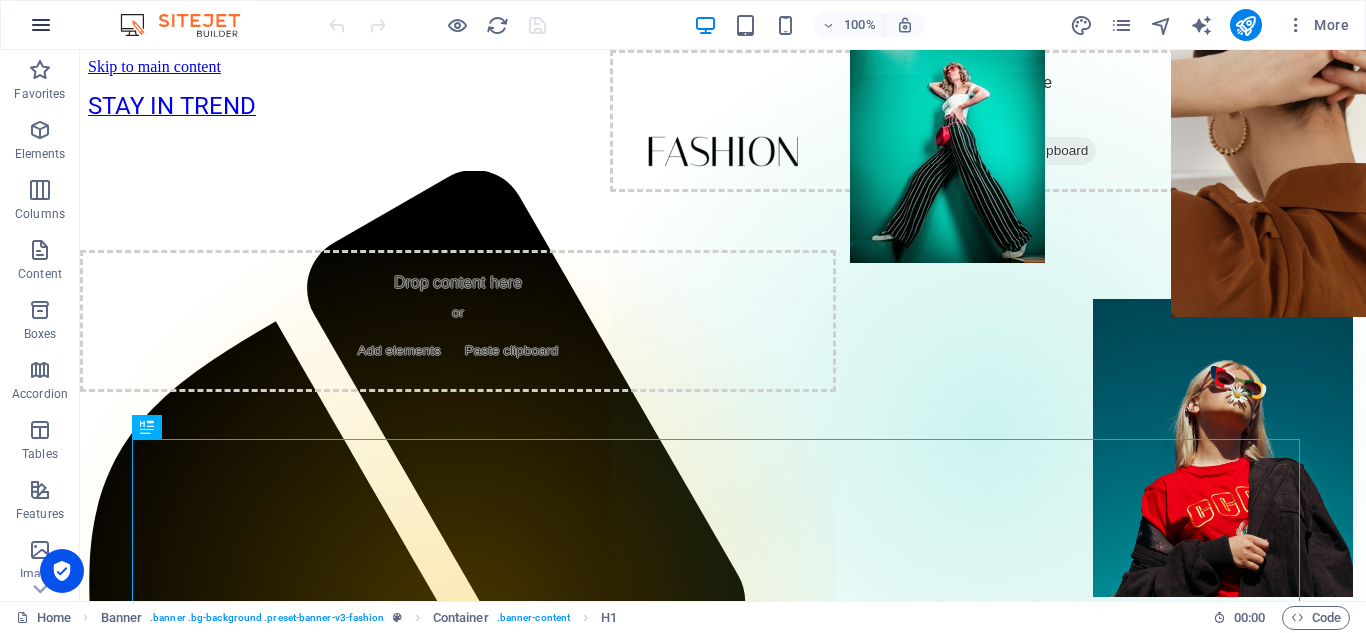 click at bounding box center [41, 25] 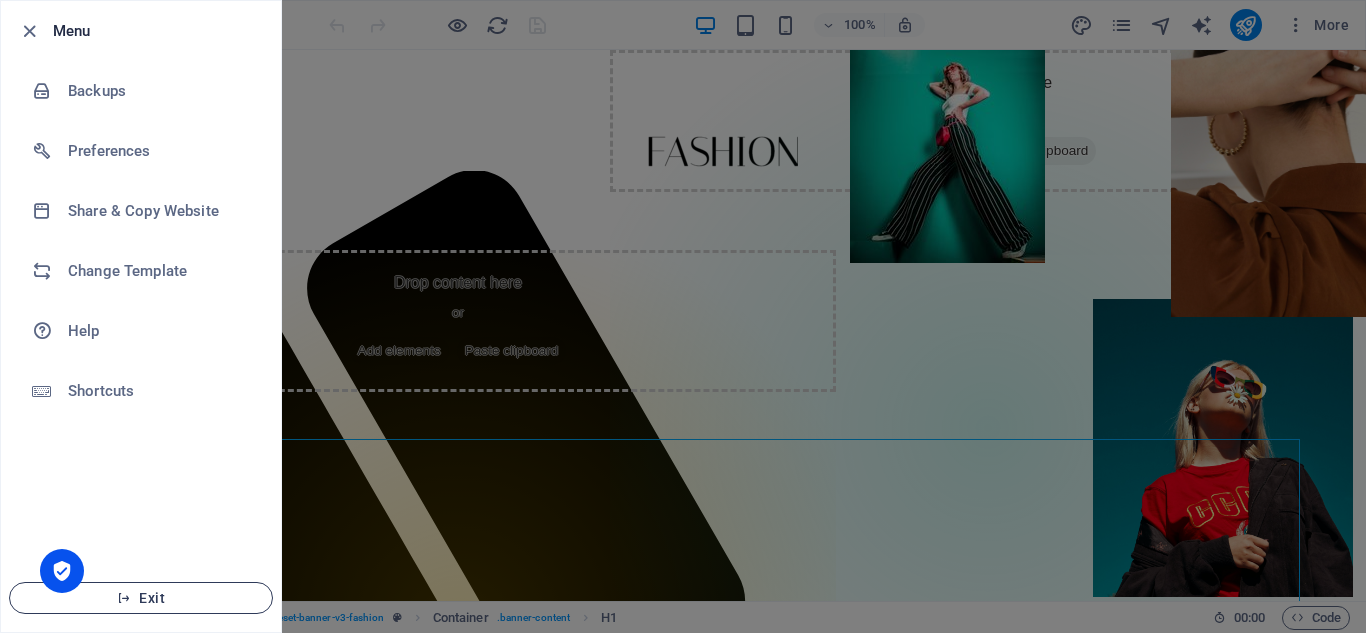 click on "Exit" at bounding box center (141, 598) 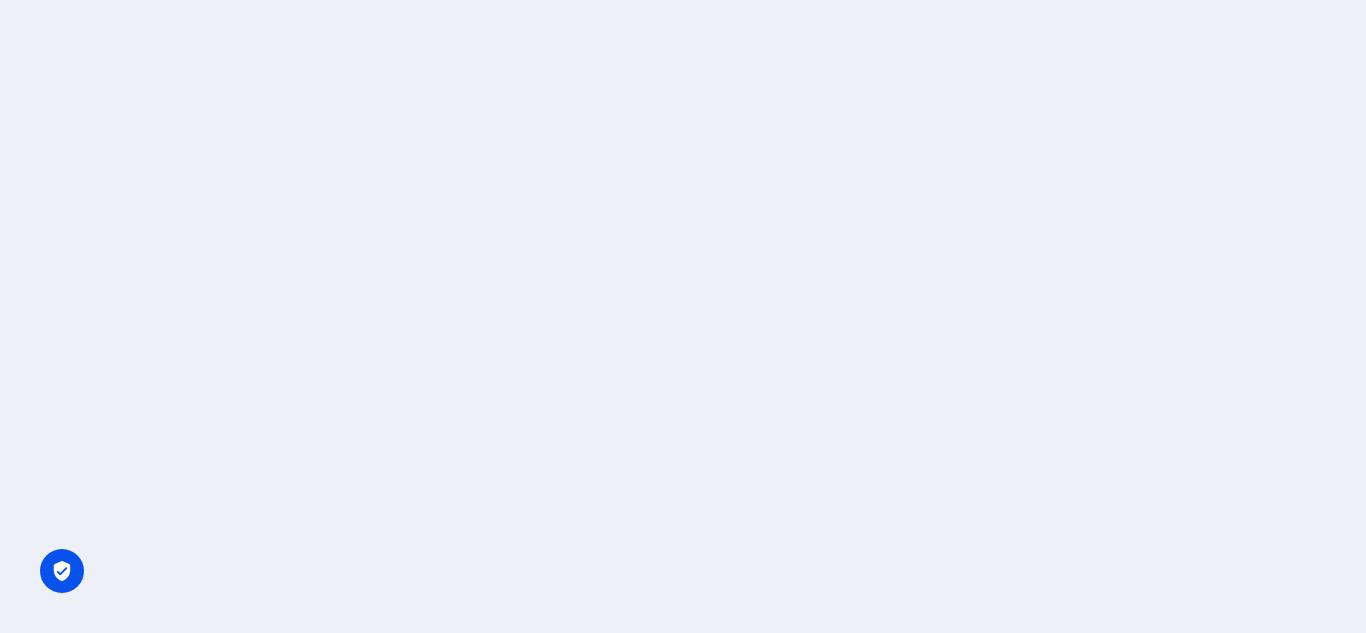 scroll, scrollTop: 0, scrollLeft: 0, axis: both 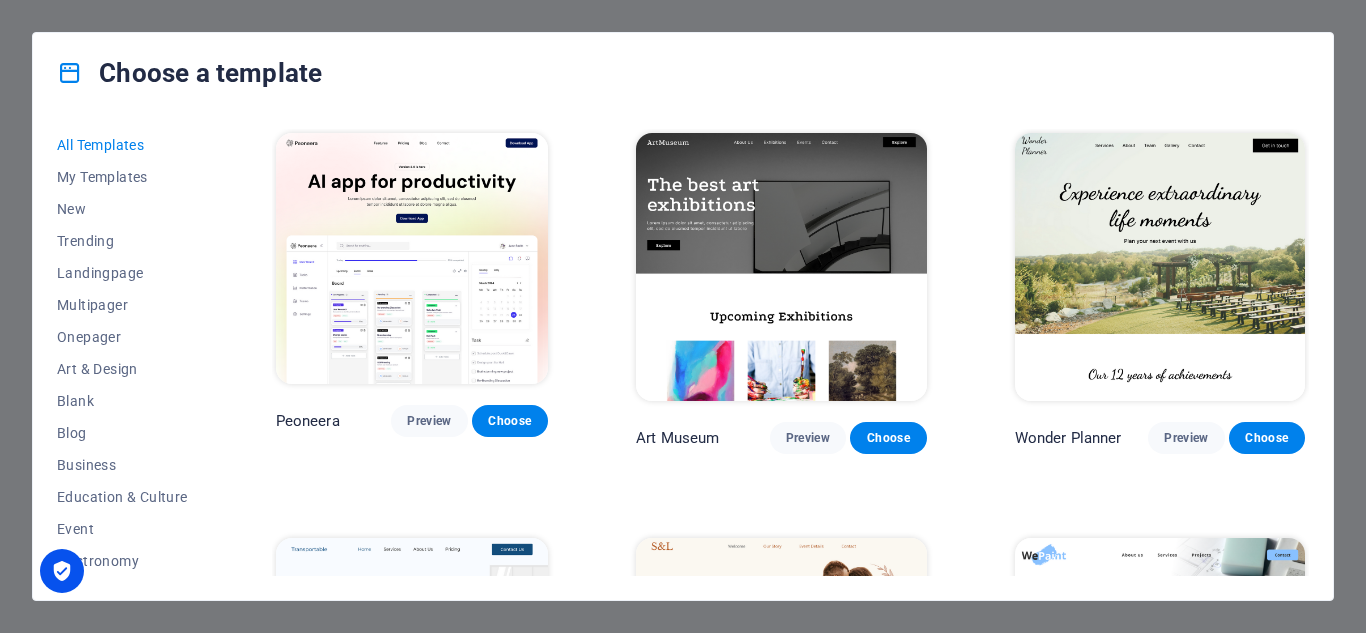 click on "Choose a template All Templates My Templates New Trending Landingpage Multipager Onepager Art & Design Blank Blog Business Education & Culture Event Gastronomy Health IT & Media Legal & Finance Non-Profit Performance Portfolio Services Sports & Beauty Trades Travel Wireframe Peoneera Preview Choose Art Museum Preview Choose Wonder Planner Preview Choose Transportable Preview Choose S&L Preview Choose WePaint Preview Choose Eco-Con Preview Choose MeetUp Preview Choose Help & Care Preview Choose Podcaster Preview Choose Academix Preview Choose BIG [PERSON_NAME] Shop Preview Choose Health & Food Preview Choose UrbanNest Interiors Preview Choose Green Change Preview Choose The Beauty Temple Preview Choose WeTrain Preview Choose Cleaner Preview Choose [PERSON_NAME] Preview Choose Delicioso Preview Choose Dream Garden Preview Choose LumeDeAqua Preview Choose Pets Care Preview Choose SafeSpace Preview Choose Midnight Rain Bar Preview Choose Drive Preview Choose Estator Preview Choose Health Group Preview Choose Preview One" at bounding box center [683, 316] 